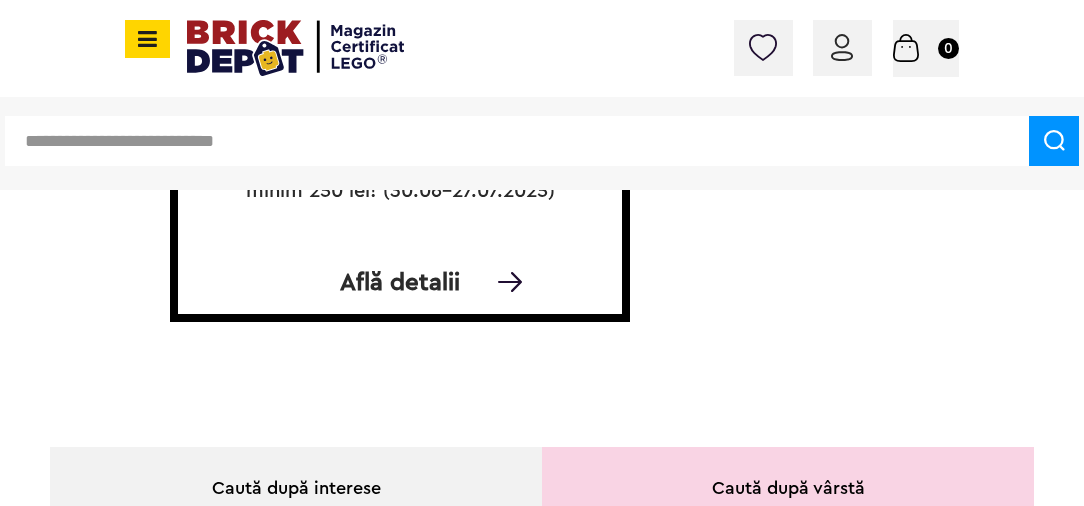 scroll, scrollTop: 350, scrollLeft: 0, axis: vertical 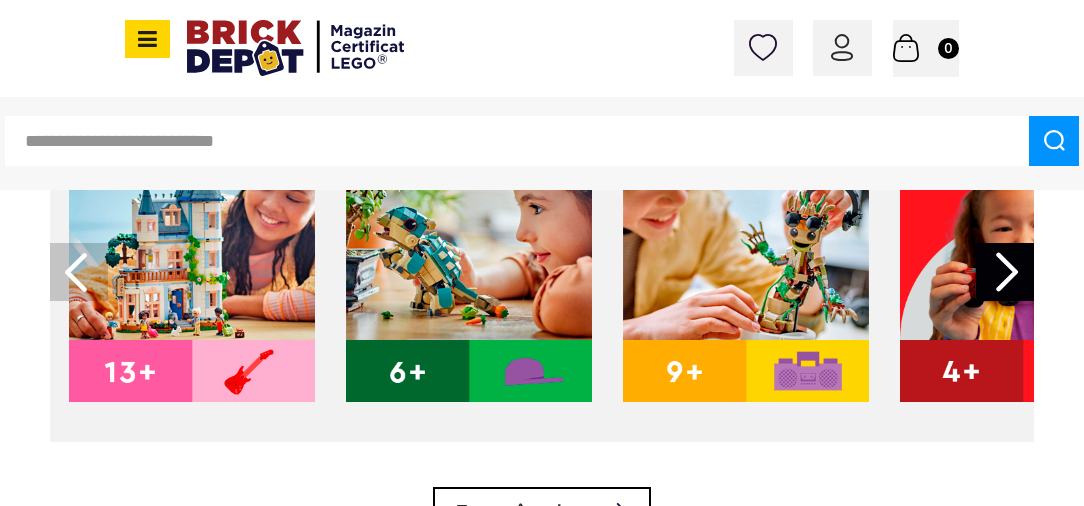 click at bounding box center (79, 272) 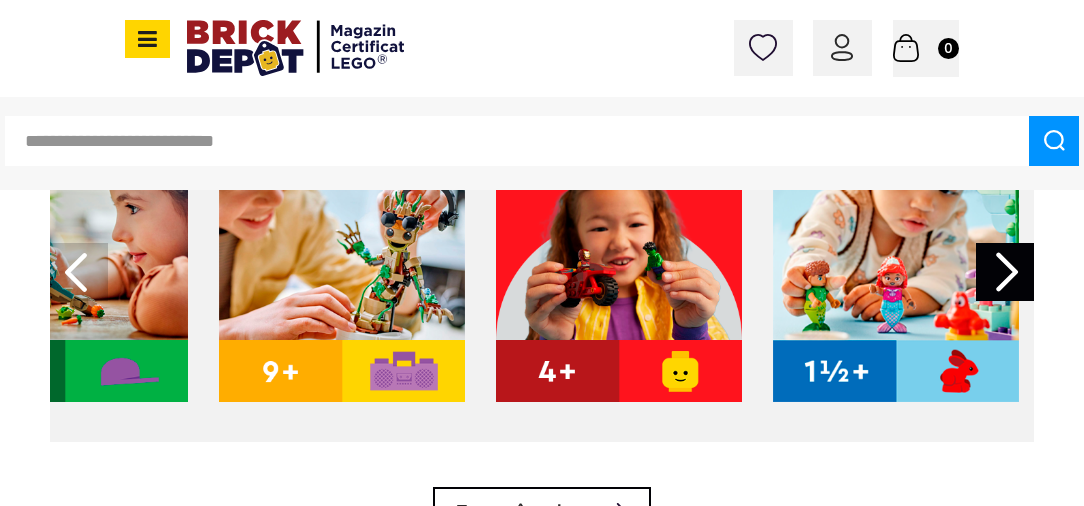 click at bounding box center (1005, 272) 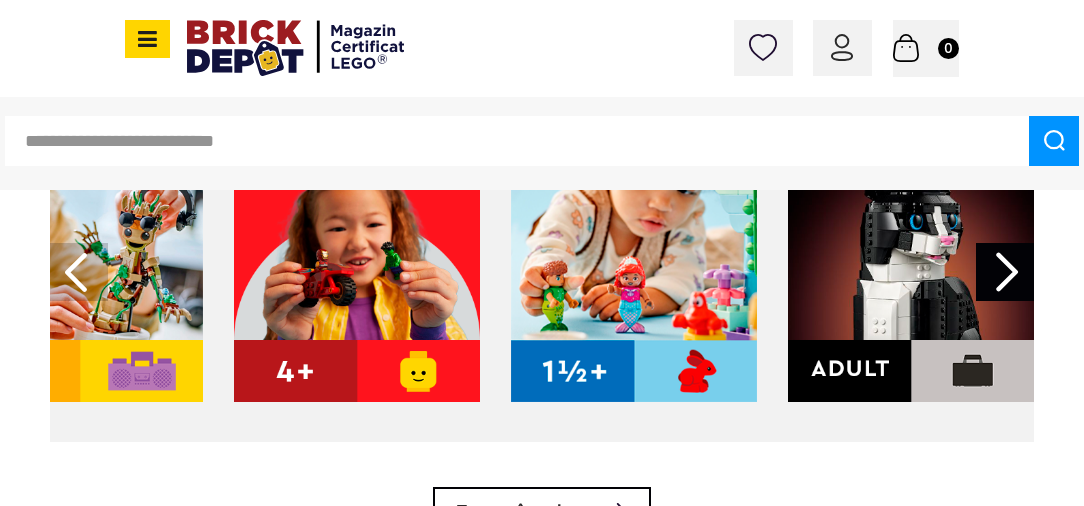 click at bounding box center [1005, 272] 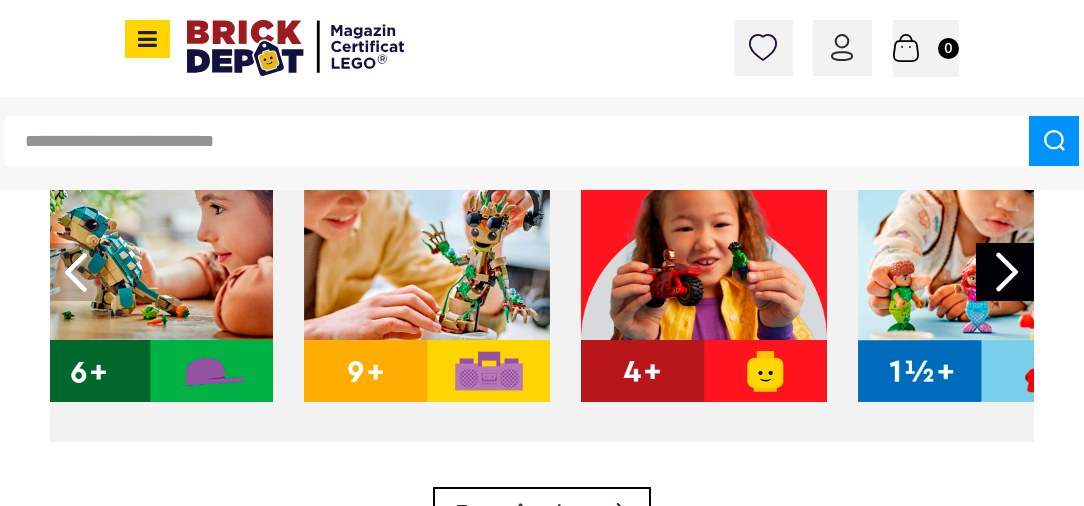 click at bounding box center [79, 272] 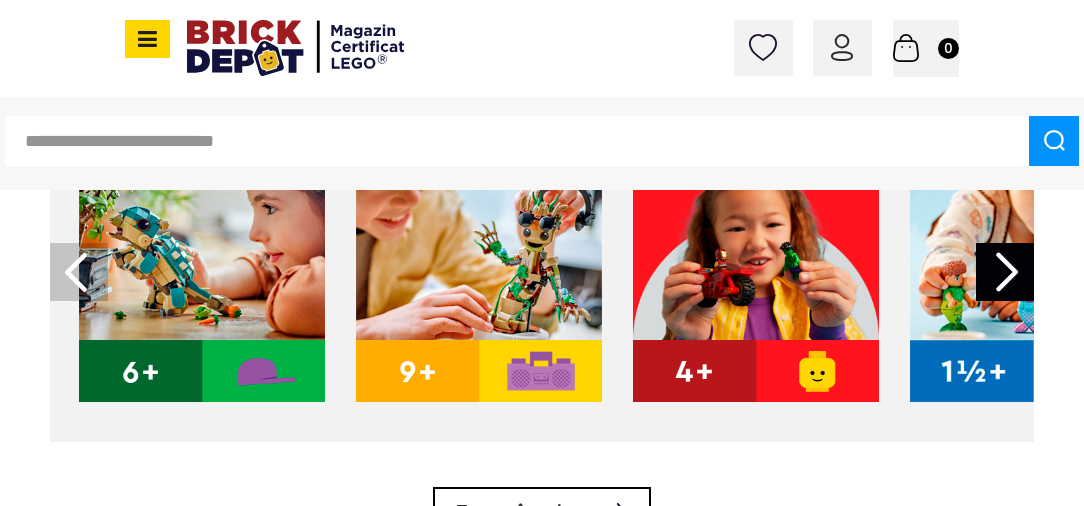click at bounding box center (79, 272) 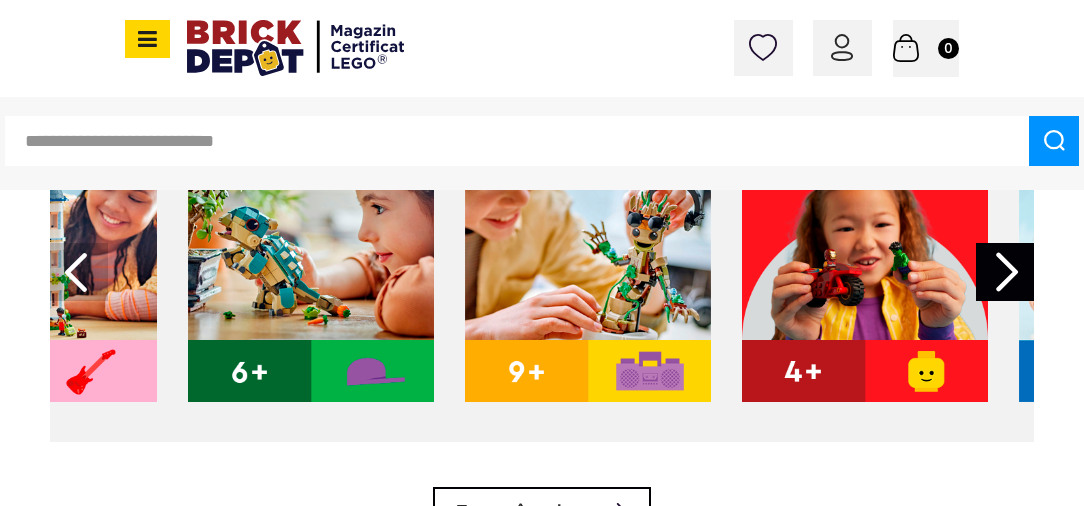 scroll, scrollTop: 0, scrollLeft: 4, axis: horizontal 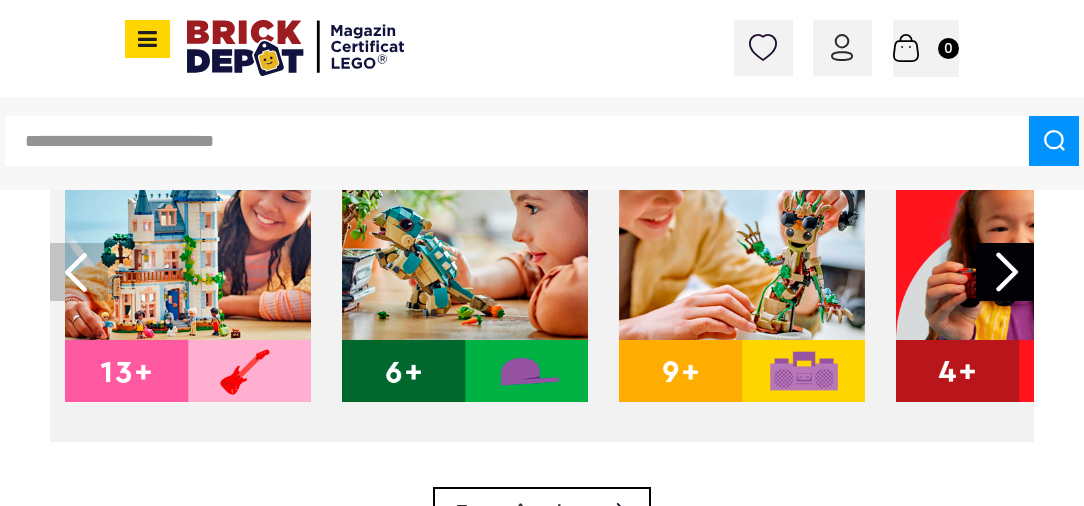 click at bounding box center [79, 272] 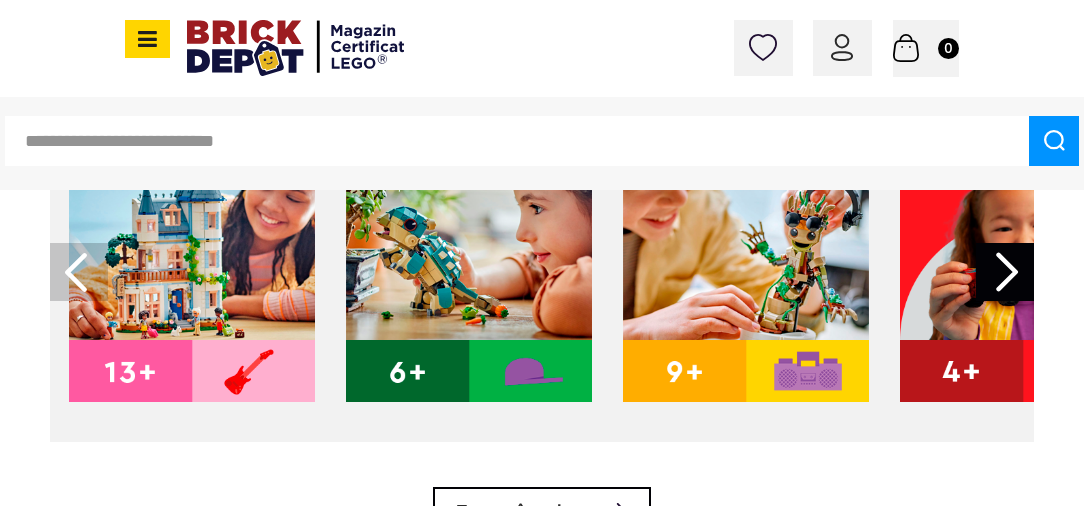 click at bounding box center (192, 279) 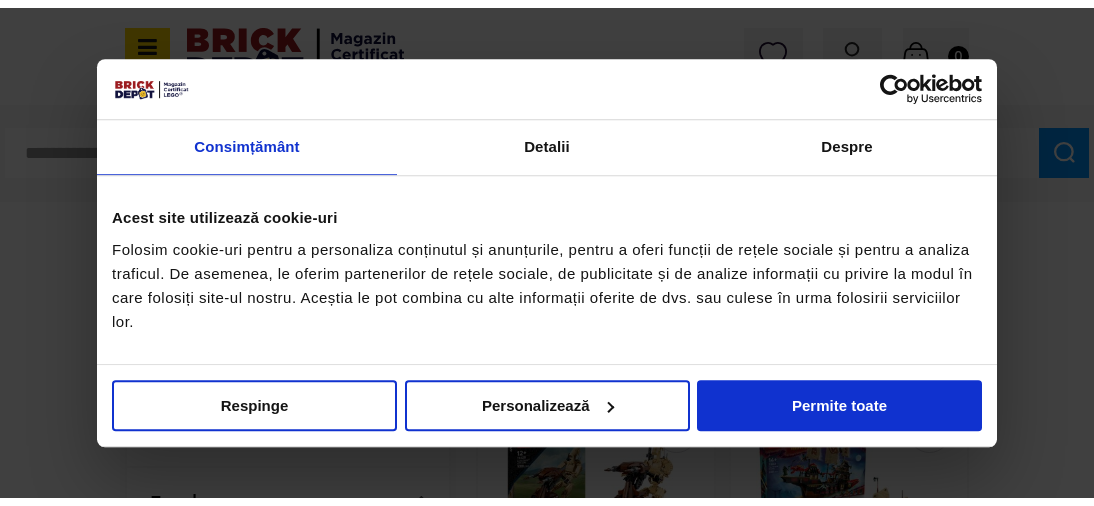 scroll, scrollTop: 0, scrollLeft: 0, axis: both 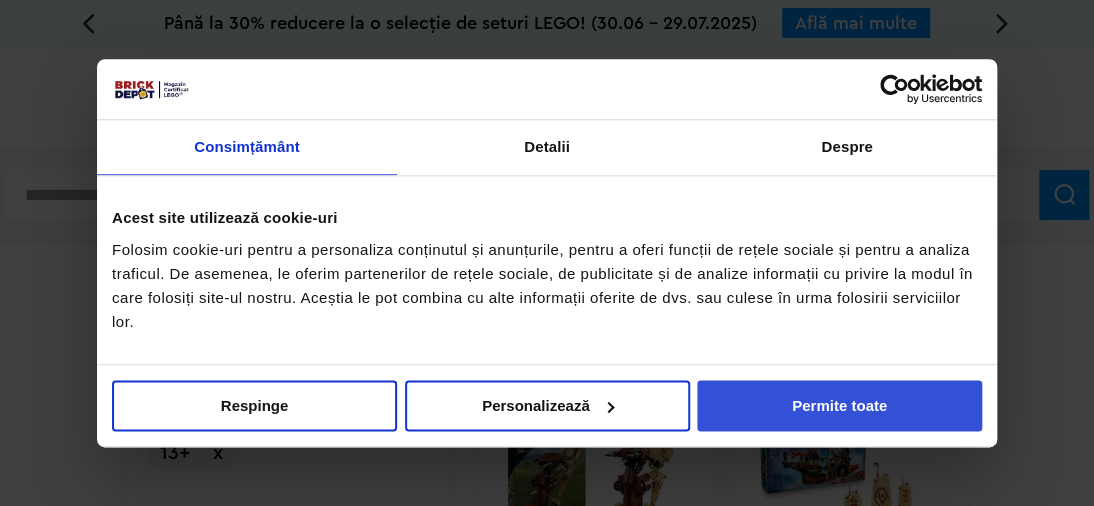 click on "Permite toate" at bounding box center (839, 405) 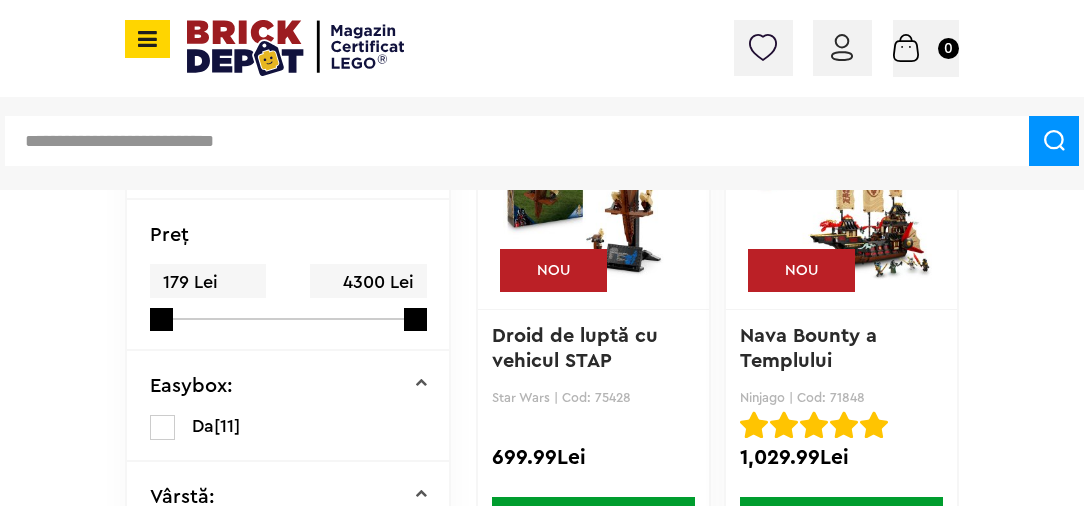 scroll, scrollTop: 400, scrollLeft: 0, axis: vertical 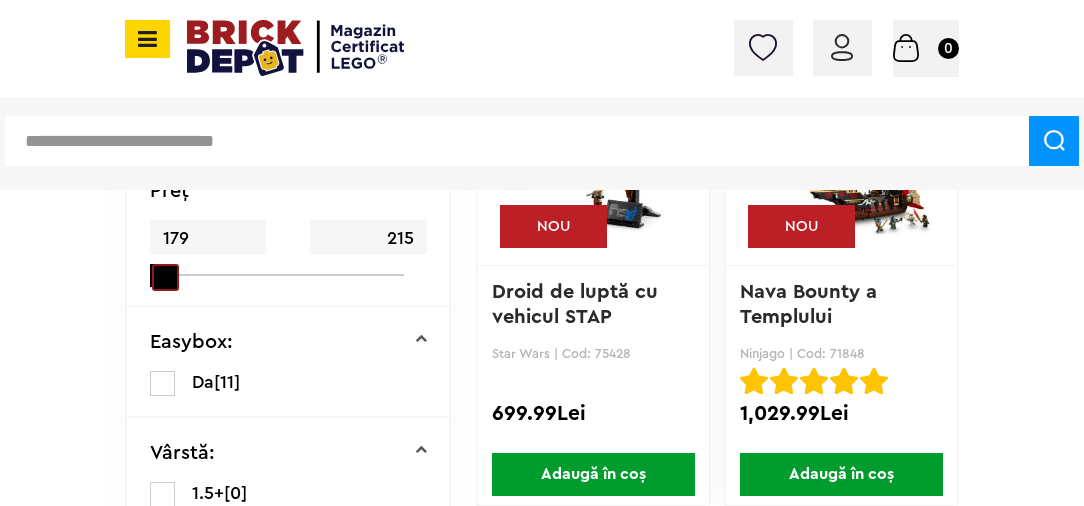 drag, startPoint x: 410, startPoint y: 266, endPoint x: 146, endPoint y: 282, distance: 264.4844 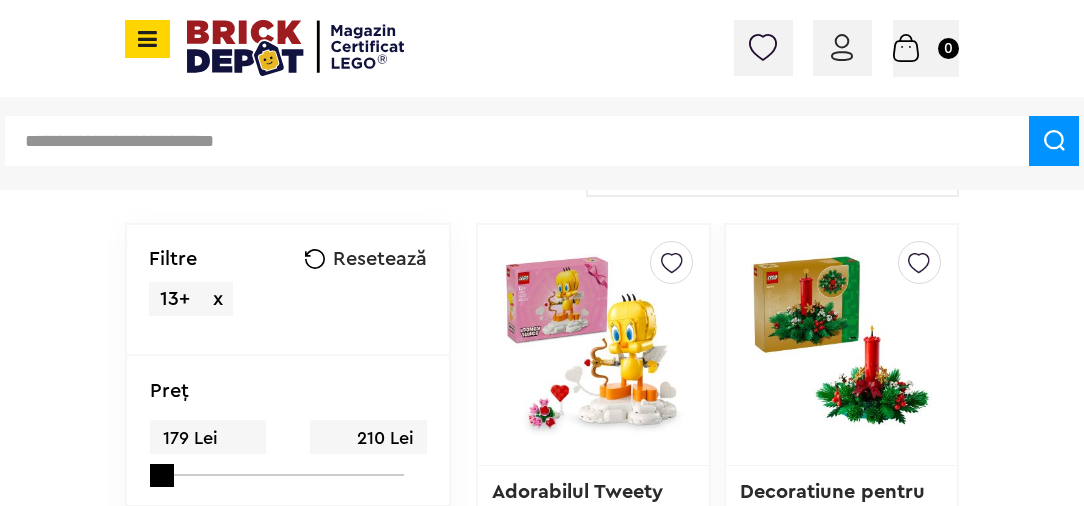 scroll, scrollTop: 0, scrollLeft: 0, axis: both 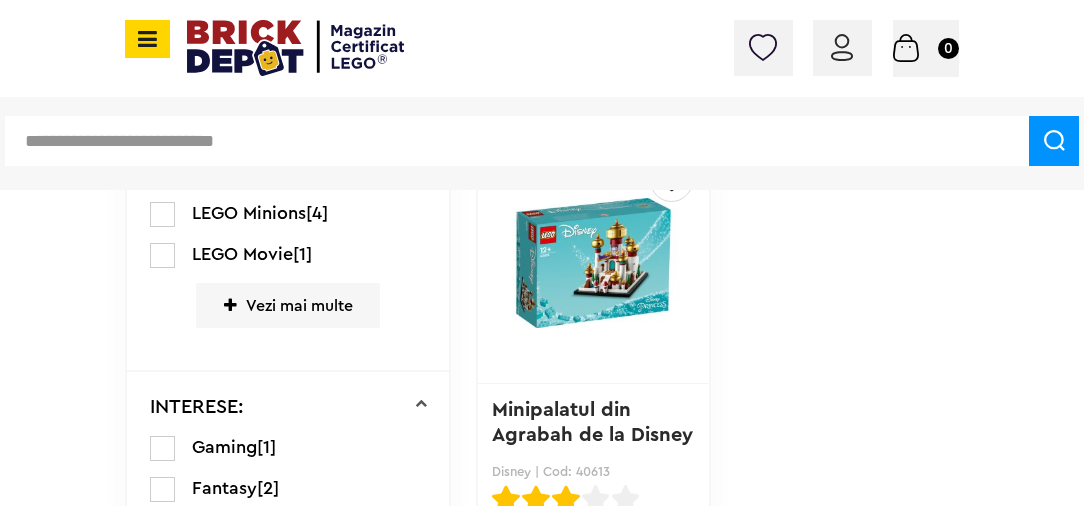 click on "Vezi mai multe" at bounding box center (288, 305) 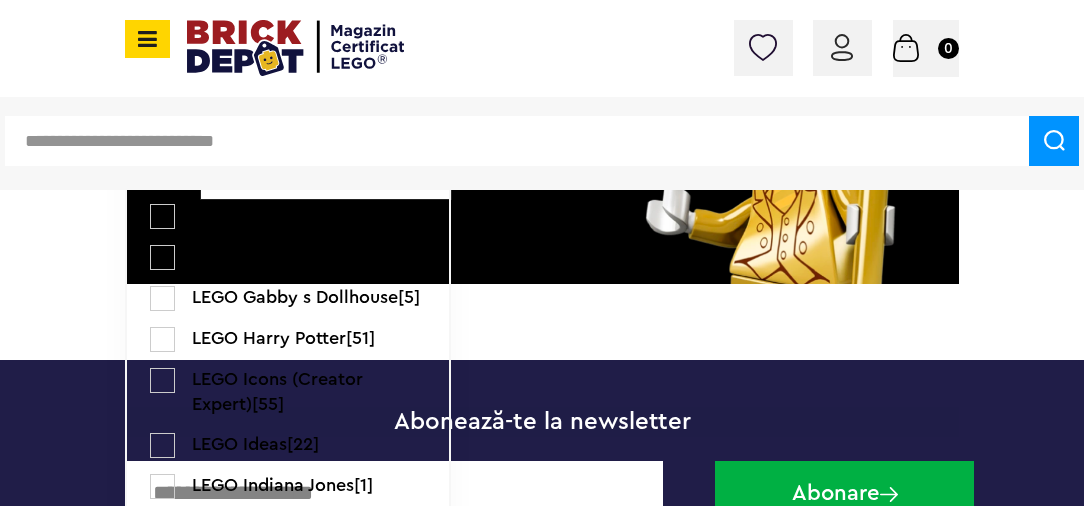 scroll, scrollTop: 2300, scrollLeft: 0, axis: vertical 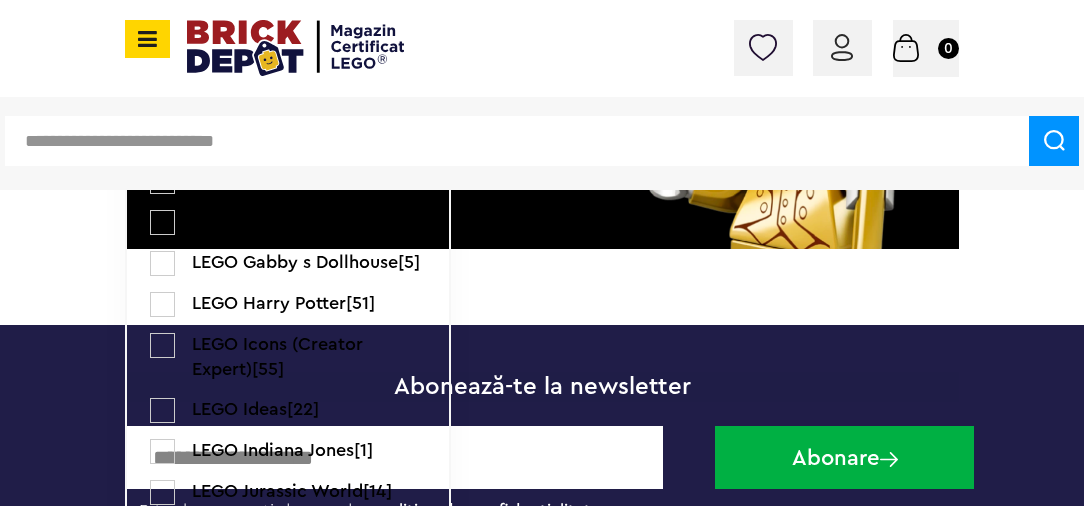 click at bounding box center (162, 304) 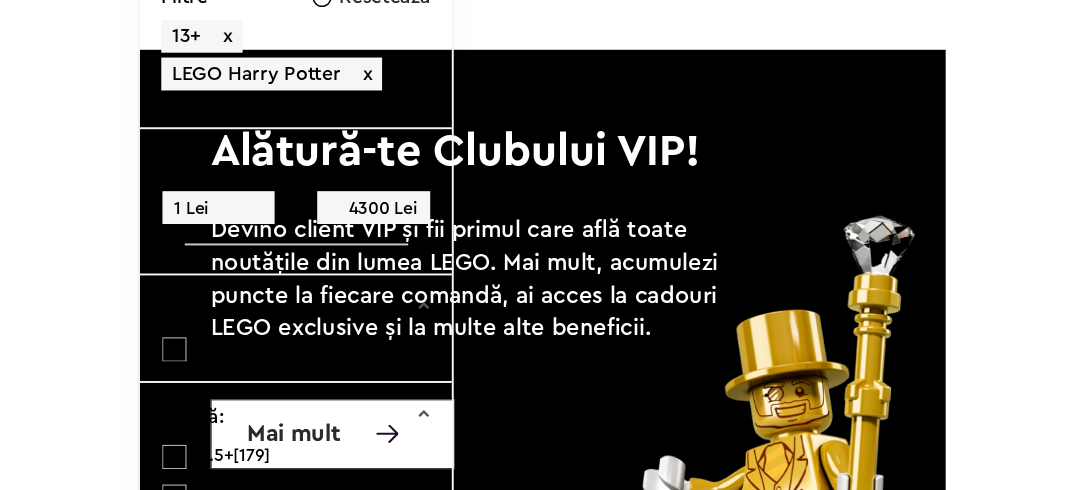 scroll, scrollTop: 0, scrollLeft: 0, axis: both 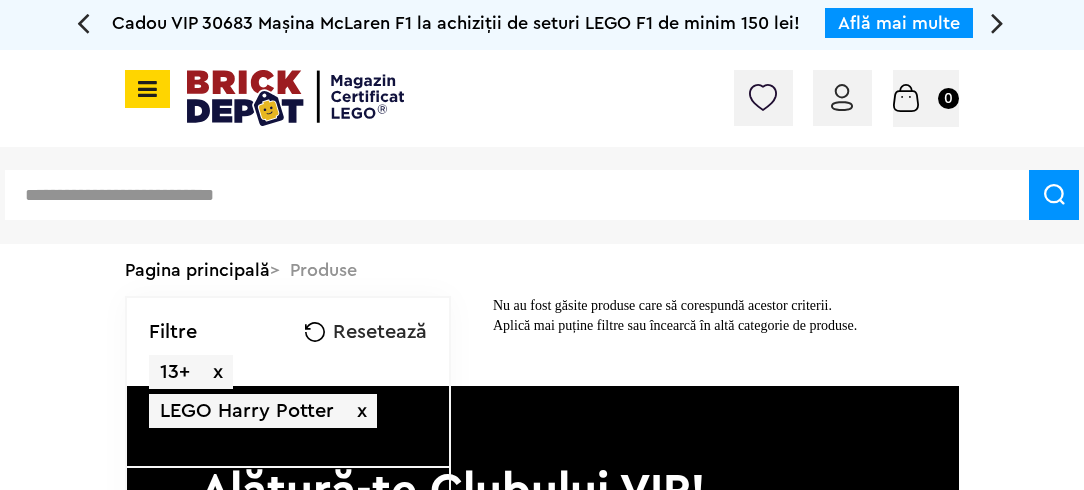 click on "Resetează" at bounding box center [380, 332] 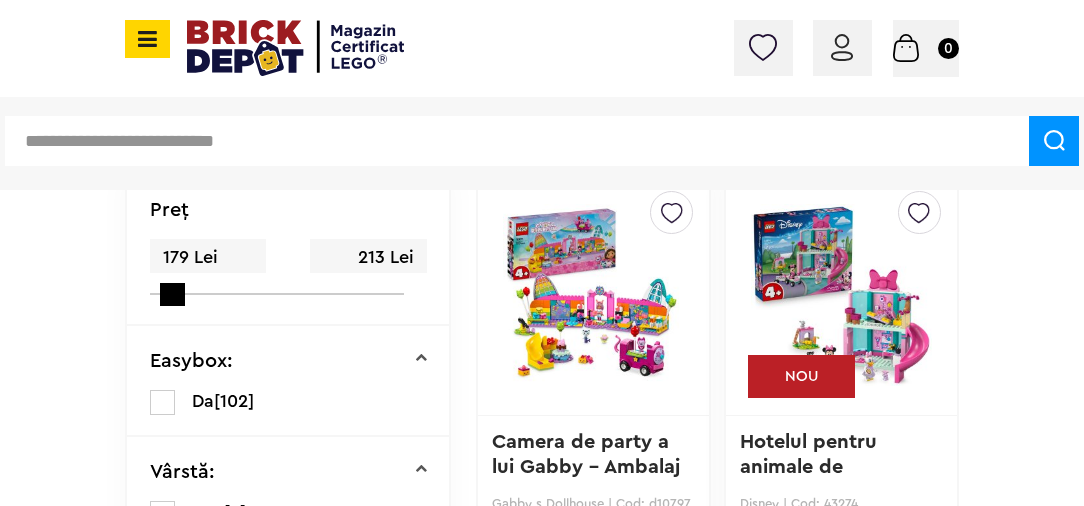 scroll, scrollTop: 250, scrollLeft: 0, axis: vertical 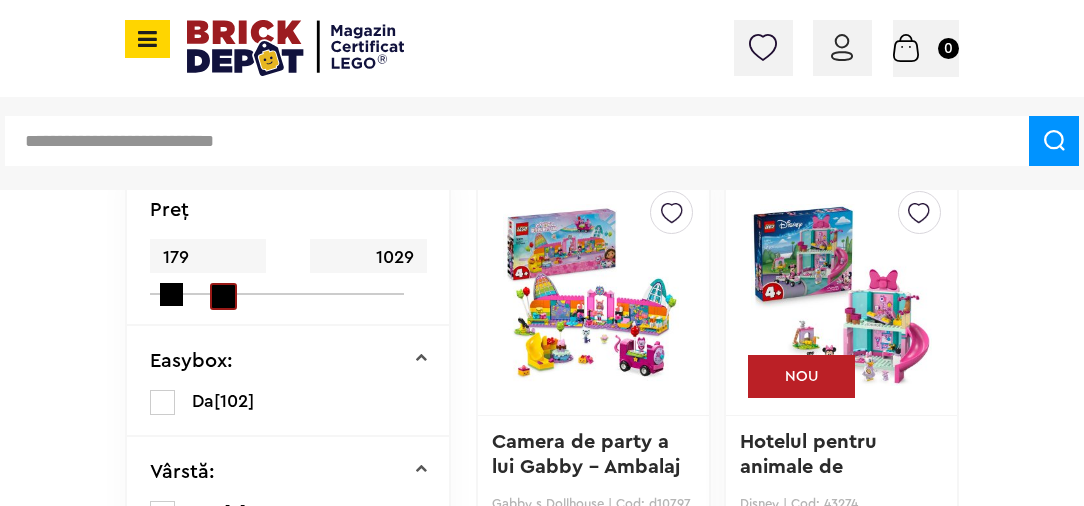 drag, startPoint x: 172, startPoint y: 295, endPoint x: 208, endPoint y: 304, distance: 37.107952 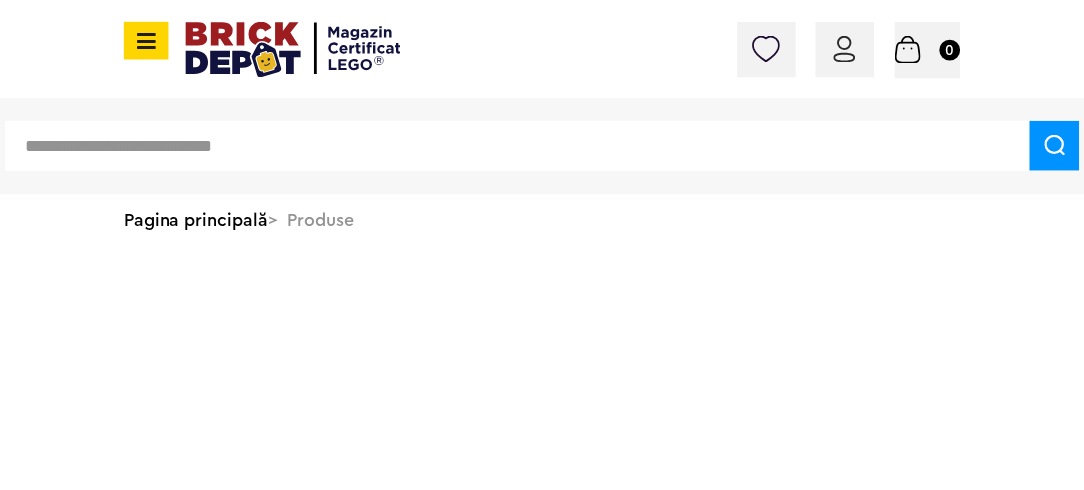 scroll, scrollTop: 0, scrollLeft: 0, axis: both 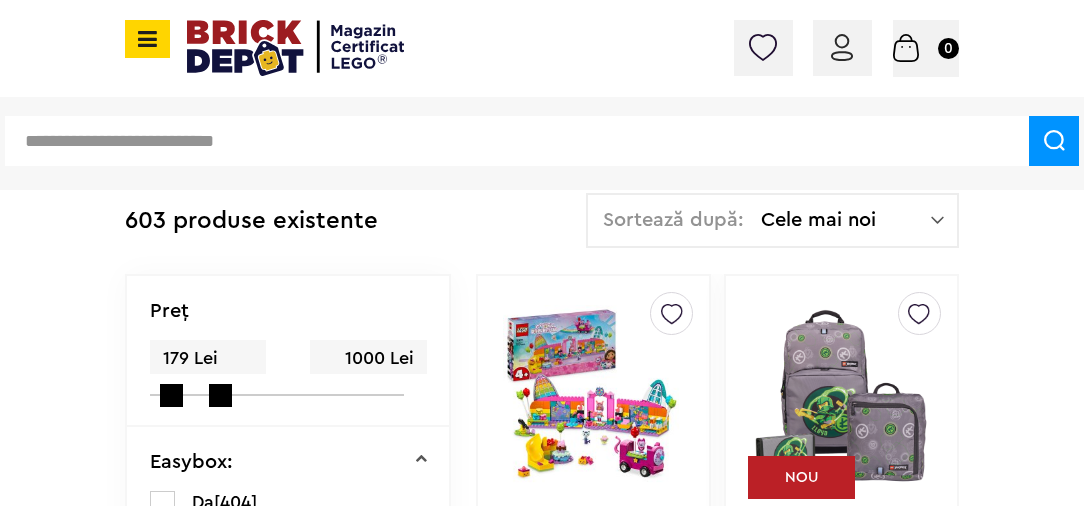 click on "603 produse existente" at bounding box center (251, 221) 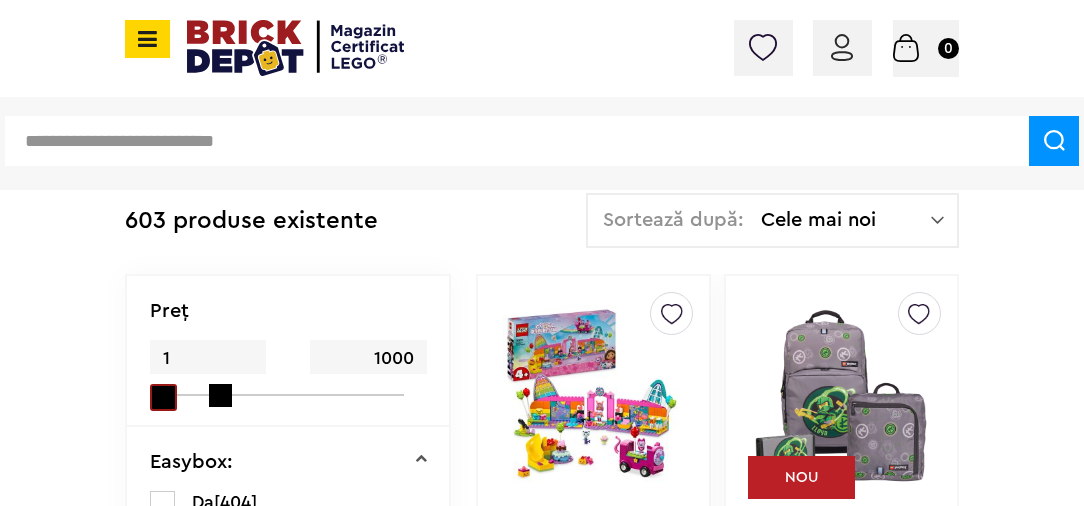 drag, startPoint x: 172, startPoint y: 388, endPoint x: 74, endPoint y: 379, distance: 98.4124 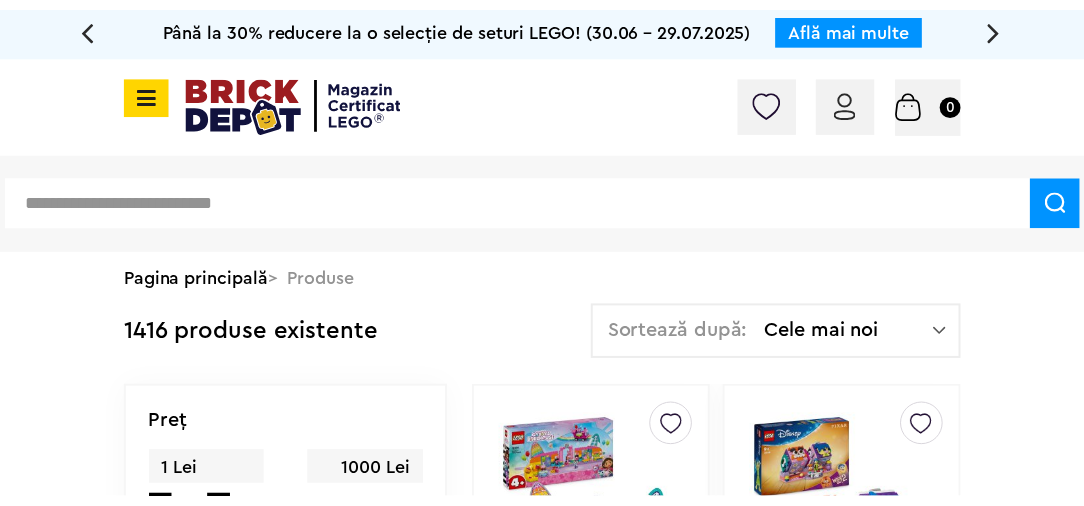 scroll, scrollTop: 100, scrollLeft: 0, axis: vertical 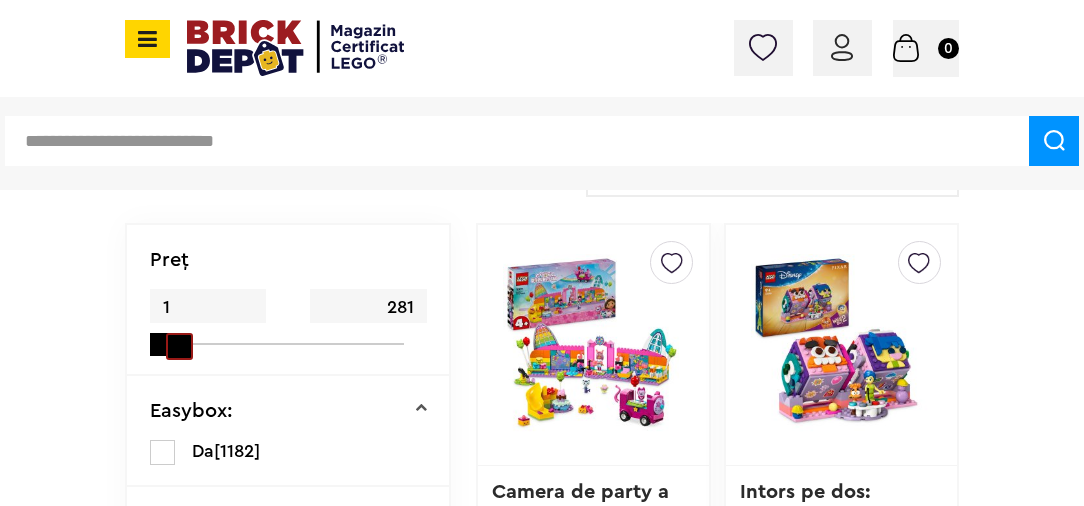 drag, startPoint x: 223, startPoint y: 345, endPoint x: 169, endPoint y: 332, distance: 55.542778 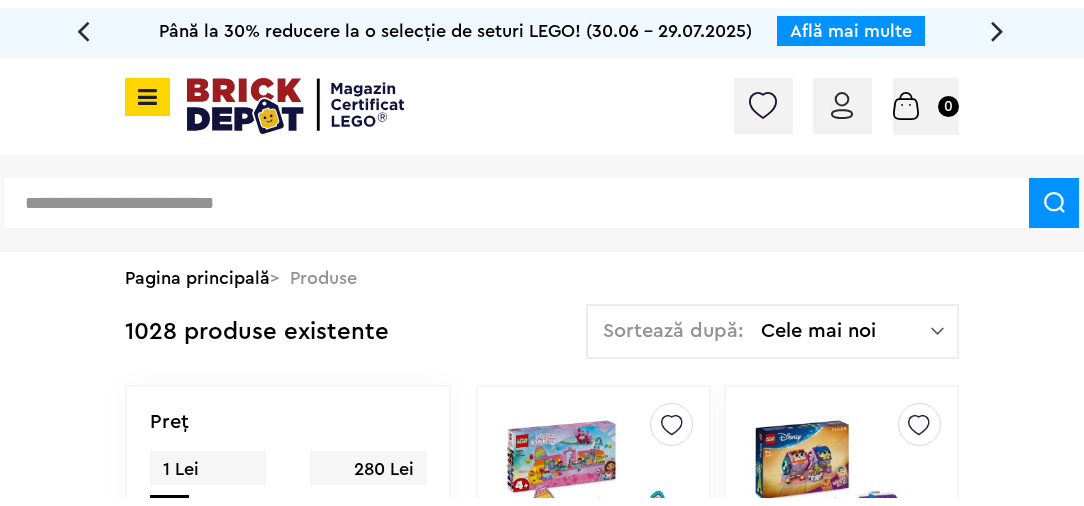 scroll, scrollTop: 200, scrollLeft: 0, axis: vertical 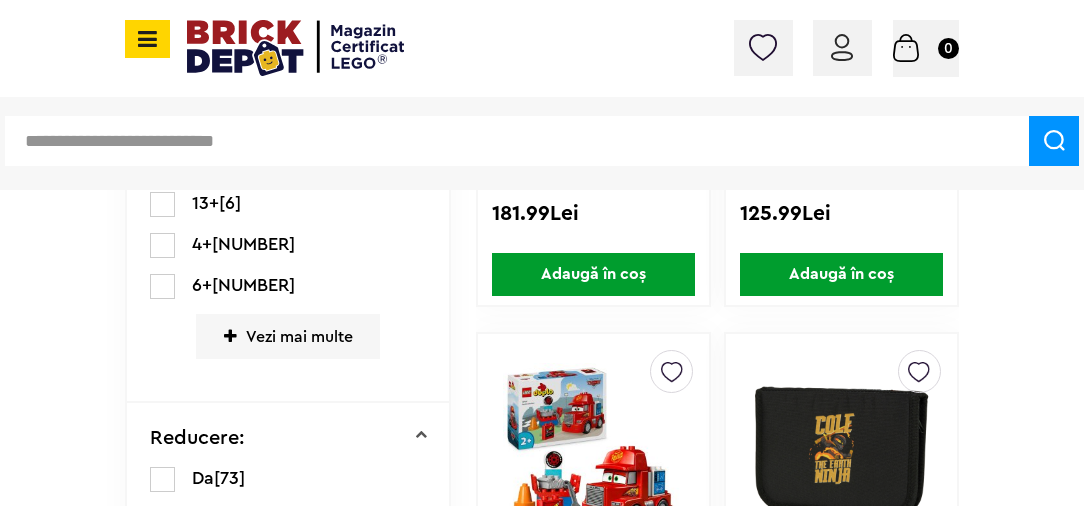 click at bounding box center (230, 336) 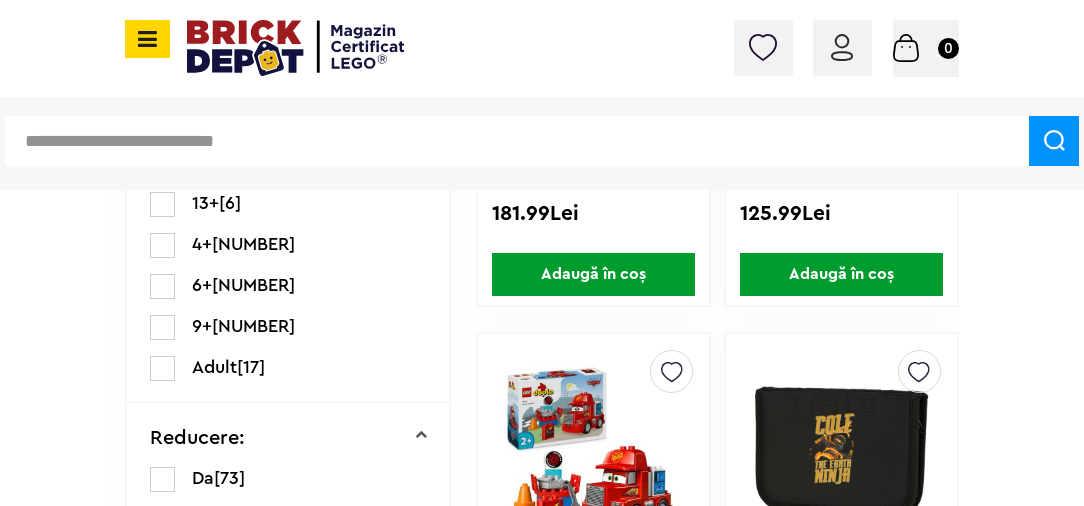 click at bounding box center (162, 327) 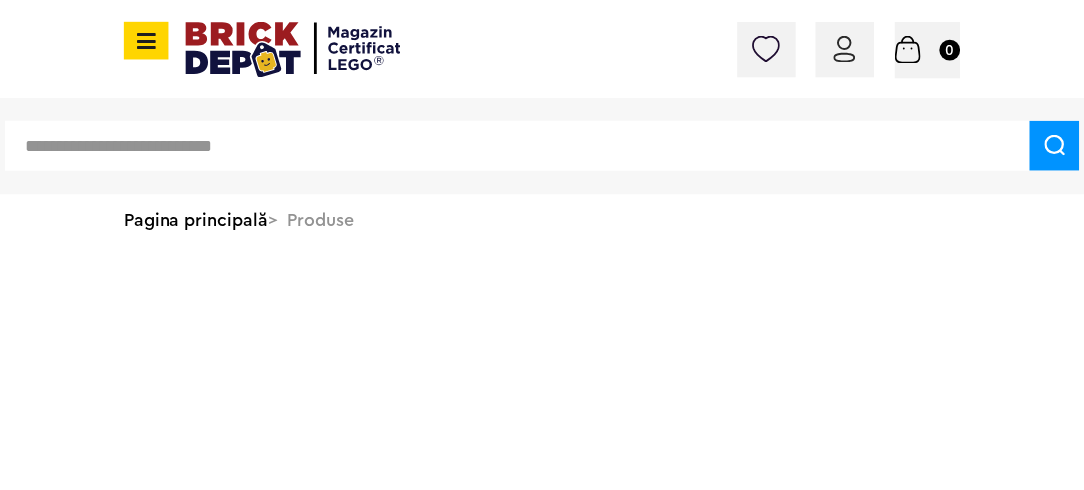 scroll, scrollTop: 0, scrollLeft: 0, axis: both 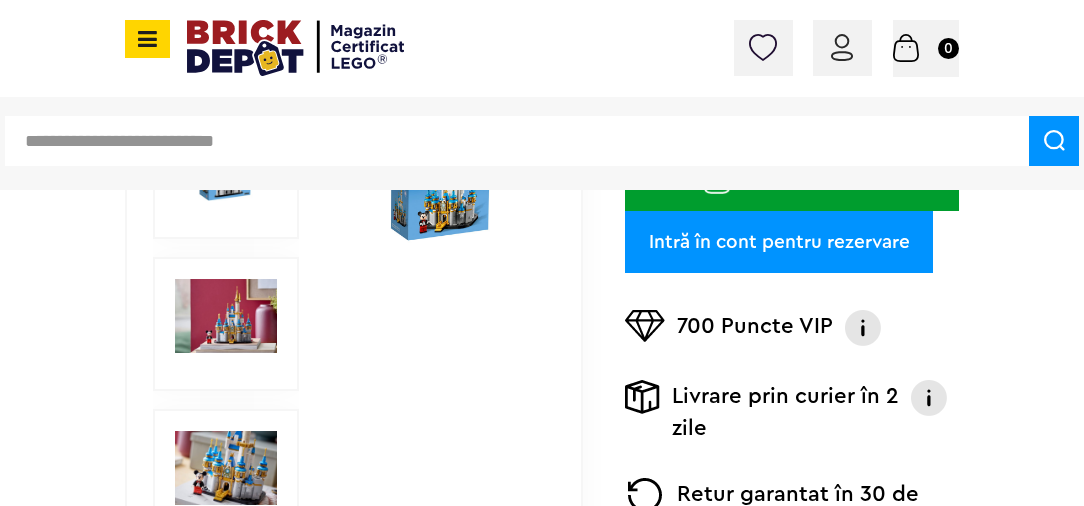 click at bounding box center [226, 468] 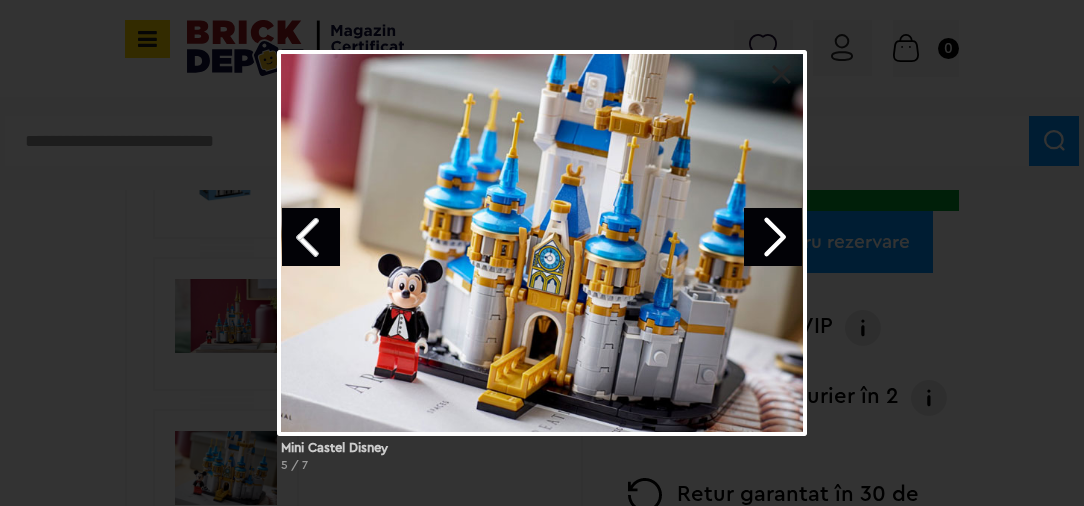 click at bounding box center (773, 237) 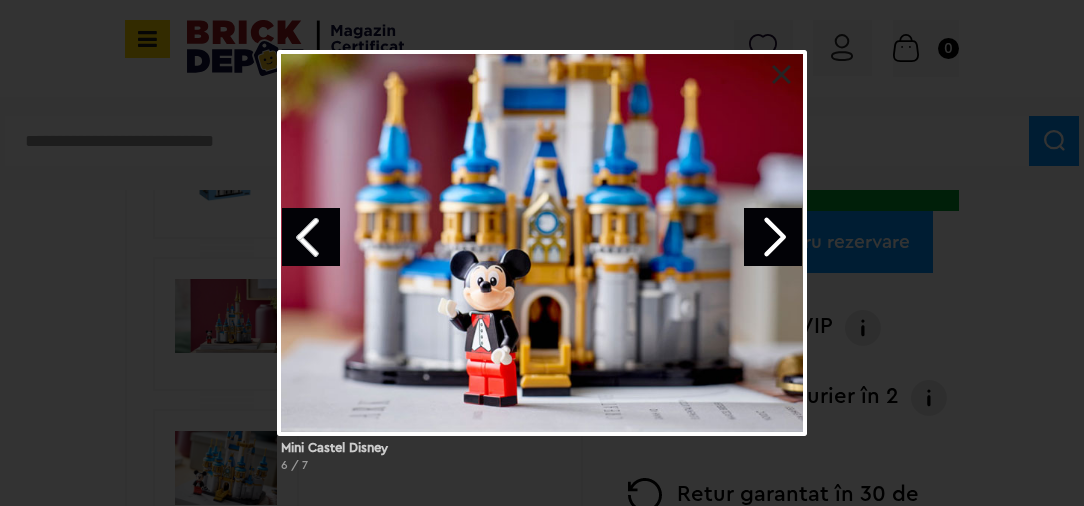 click at bounding box center (773, 237) 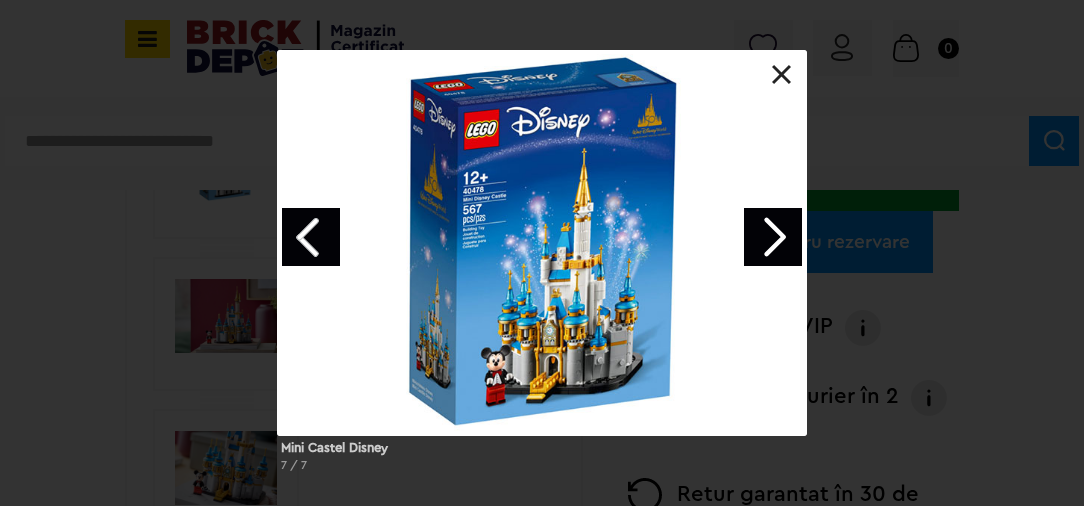 click at bounding box center [773, 237] 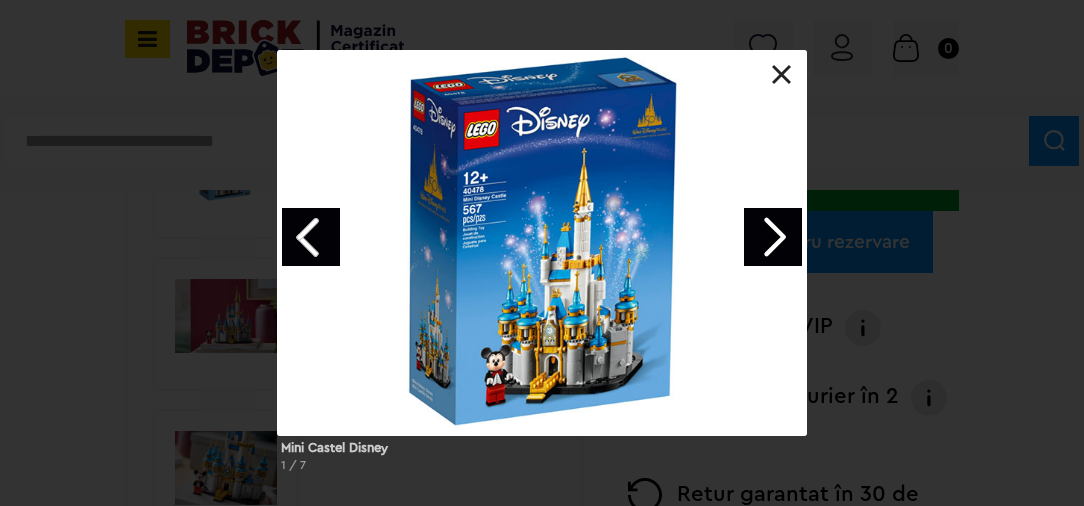 click at bounding box center [773, 237] 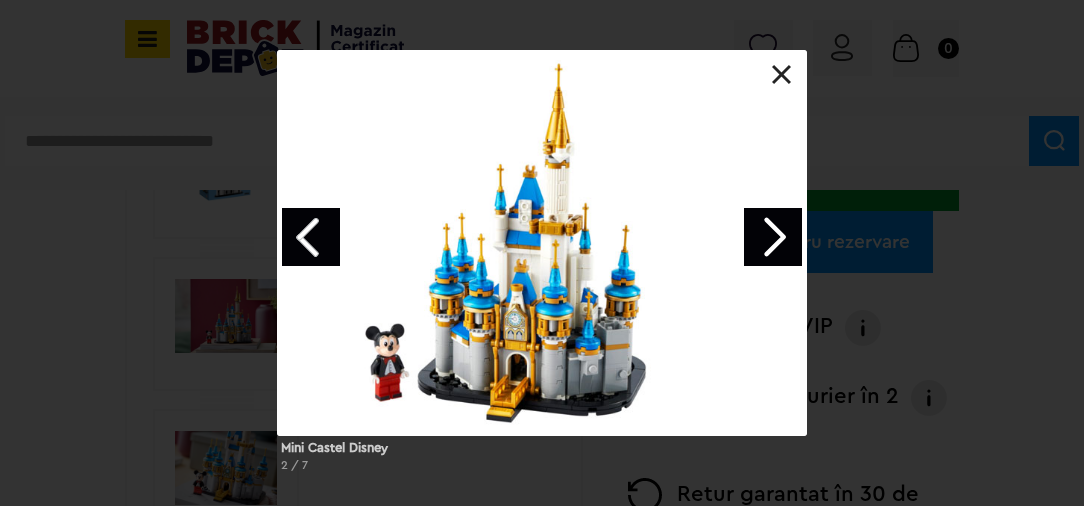click at bounding box center (773, 237) 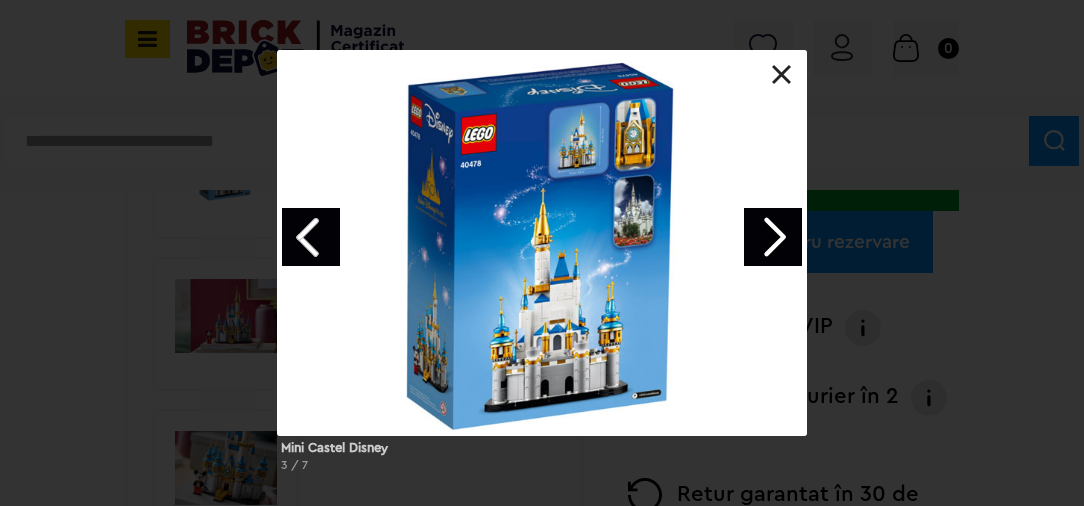 click at bounding box center [782, 75] 